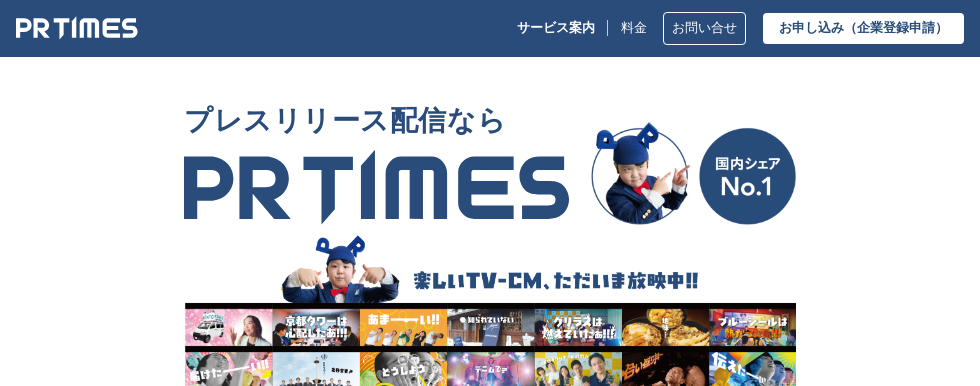 scroll, scrollTop: 0, scrollLeft: 0, axis: both 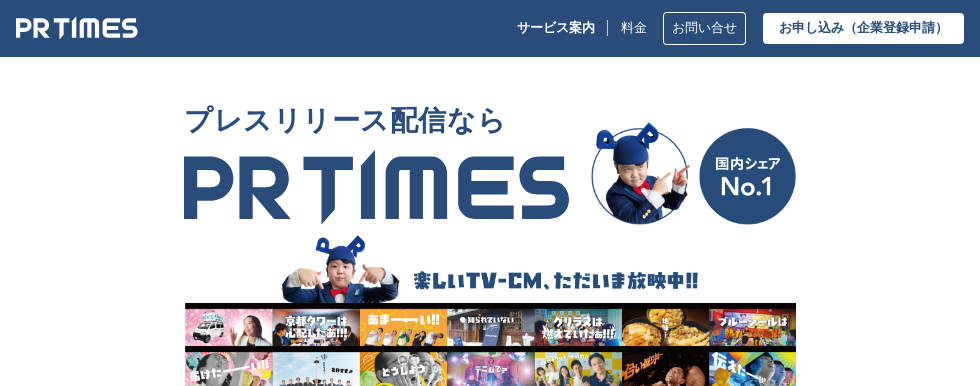 click on "プレスリリース配信なら
資料をダウンロードはこちら
お申し込みはこちら" at bounding box center (490, 326) 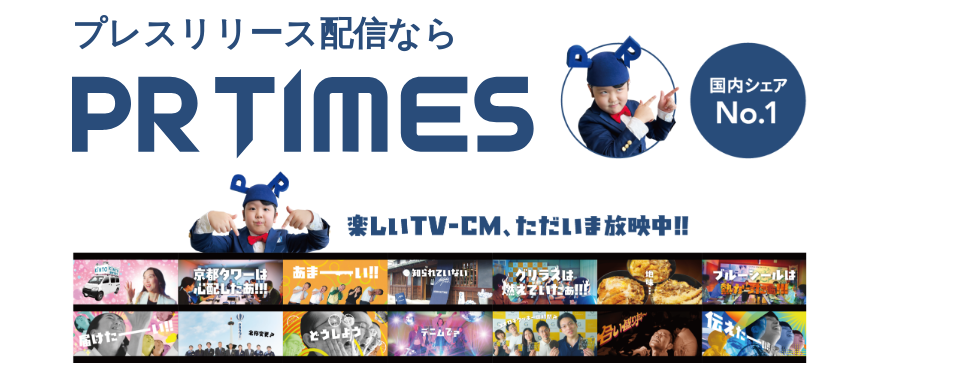 click on "プレスリリース配信なら
資料をダウンロードはこちら
お申し込みはこちら" at bounding box center [490, 298] 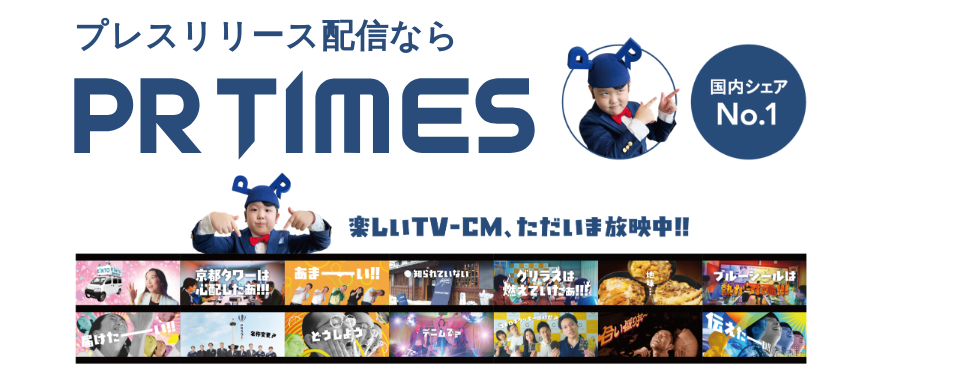 scroll, scrollTop: 72, scrollLeft: 0, axis: vertical 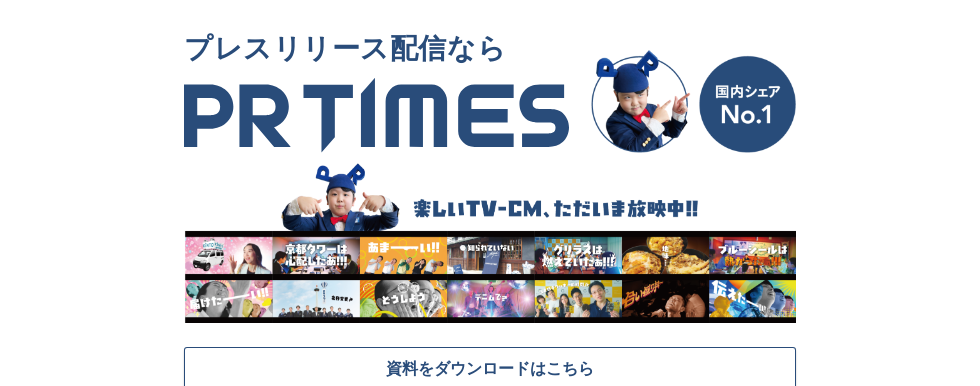 click on "プレスリリース配信なら
資料をダウンロードはこちら
お申し込みはこちら" at bounding box center [490, 254] 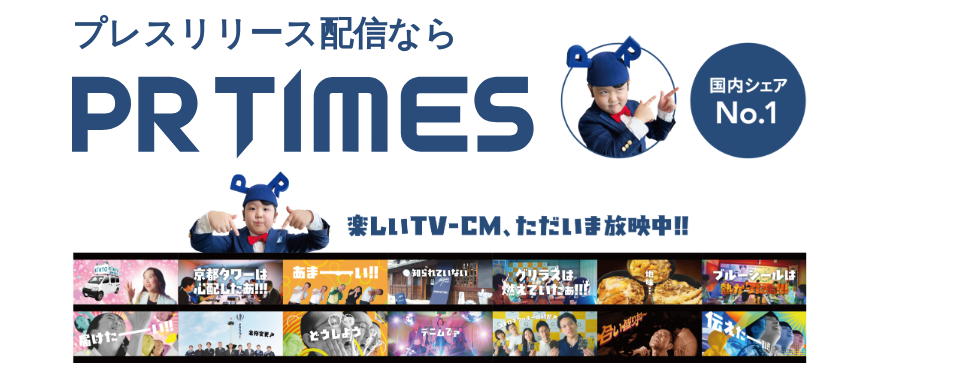 click on "プレスリリース配信なら
資料をダウンロードはこちら
お申し込みはこちら" at bounding box center (490, 254) 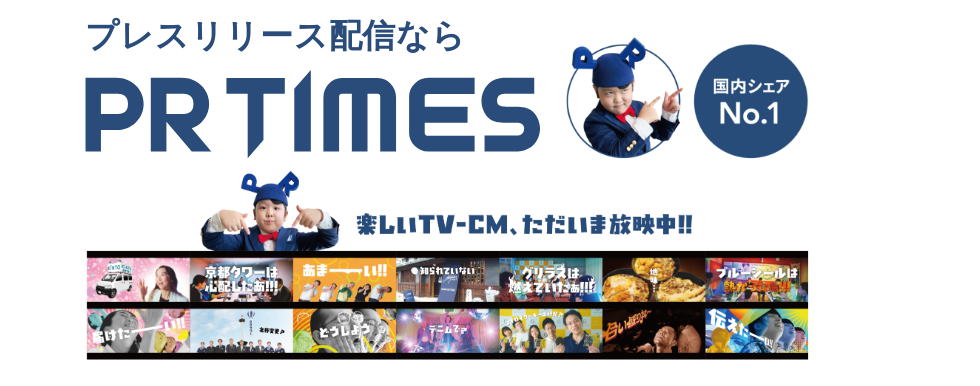 scroll, scrollTop: 72, scrollLeft: 0, axis: vertical 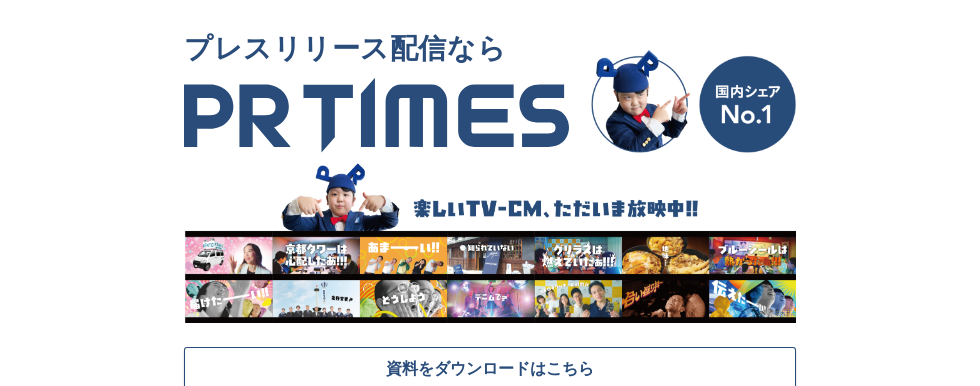 click on "プレスリリース配信なら
資料をダウンロードはこちら
お申し込みはこちら" at bounding box center (490, 254) 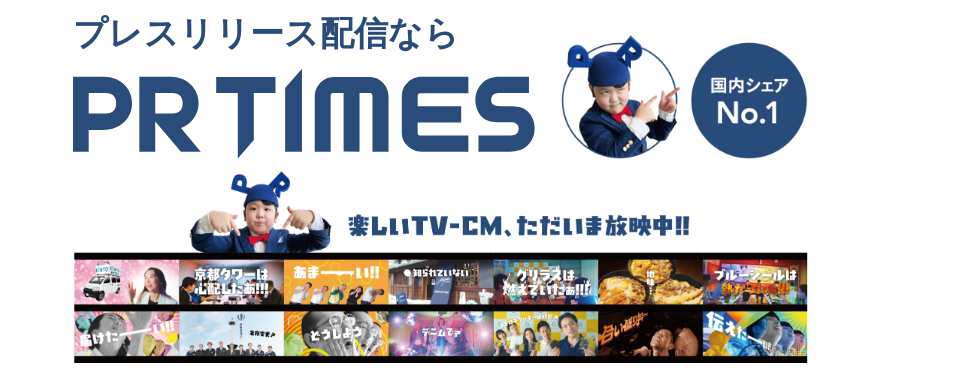 click on "プレスリリース配信なら
資料をダウンロードはこちら
お申し込みはこちら" at bounding box center (490, 254) 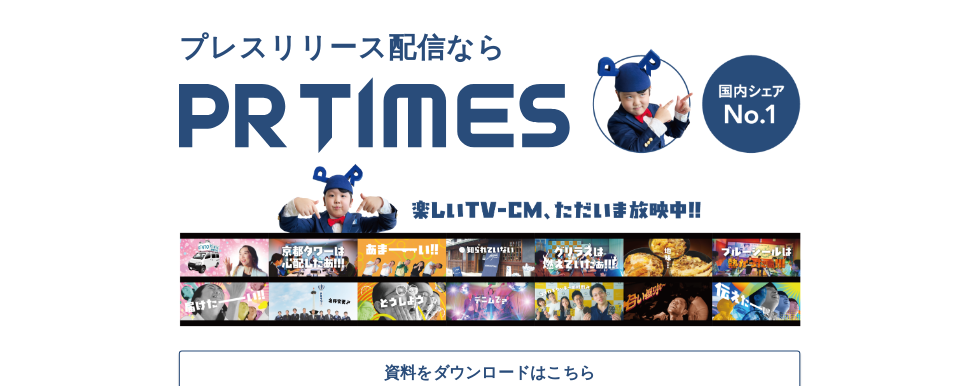 scroll, scrollTop: 72, scrollLeft: 0, axis: vertical 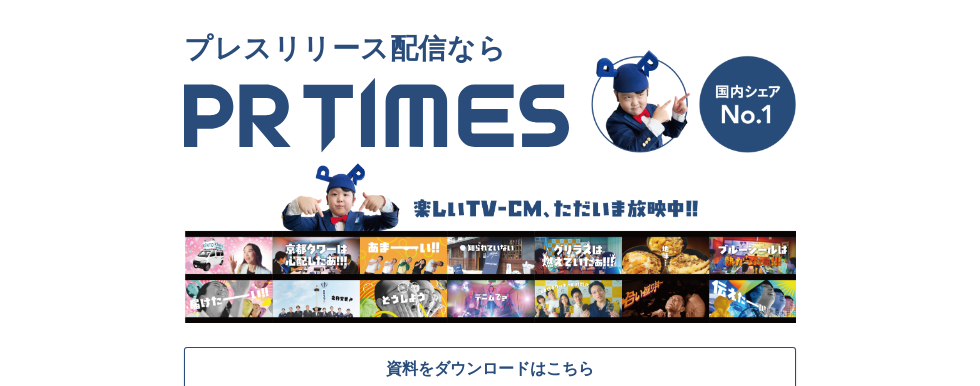click on "プレスリリース配信なら
資料をダウンロードはこちら
お申し込みはこちら" at bounding box center [490, 254] 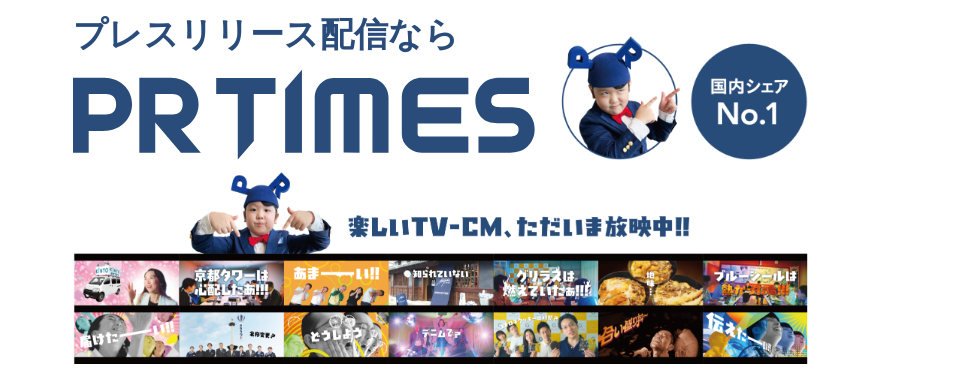 click on "プレスリリース配信なら
資料をダウンロードはこちら
お申し込みはこちら" at bounding box center [490, 254] 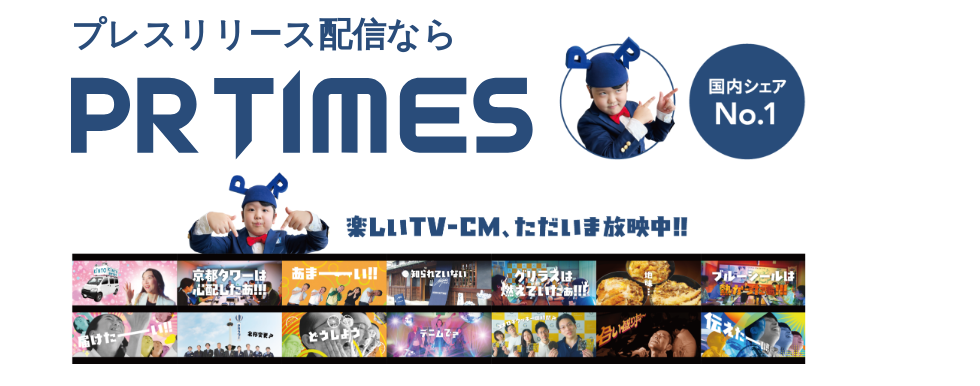 click on "プレスリリース配信なら
資料をダウンロードはこちら
お申し込みはこちら" at bounding box center [490, 234] 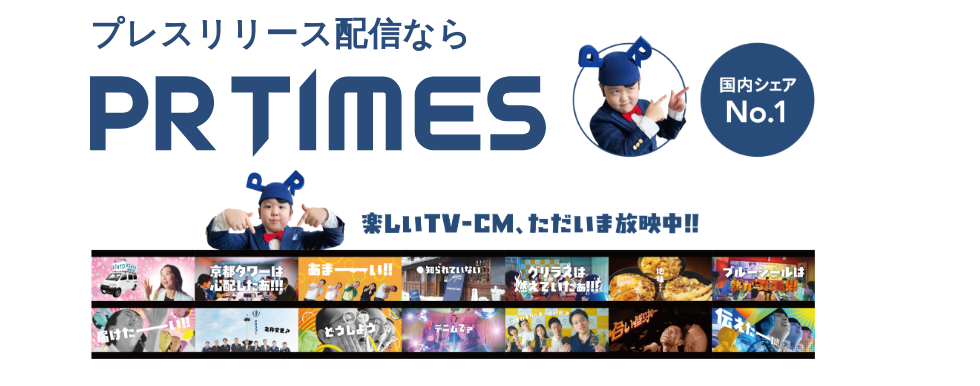 click on "プレスリリース配信なら
資料をダウンロードはこちら
お申し込みはこちら" at bounding box center [490, 234] 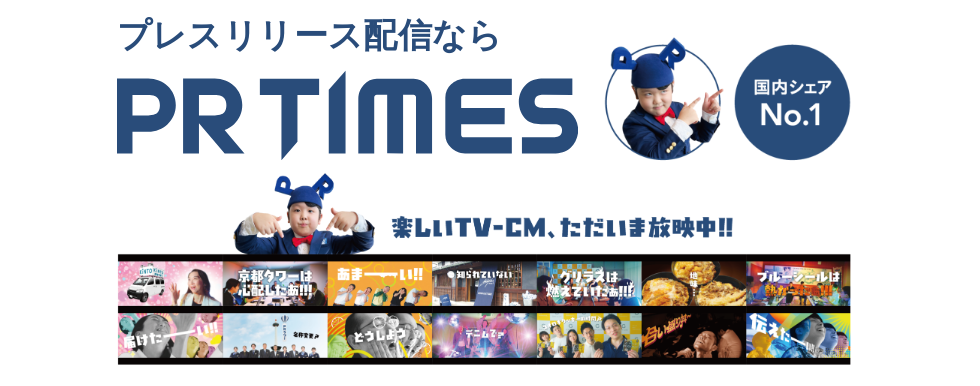 click on "プレスリリース配信なら
資料をダウンロードはこちら
お申し込みはこちら" at bounding box center [490, 254] 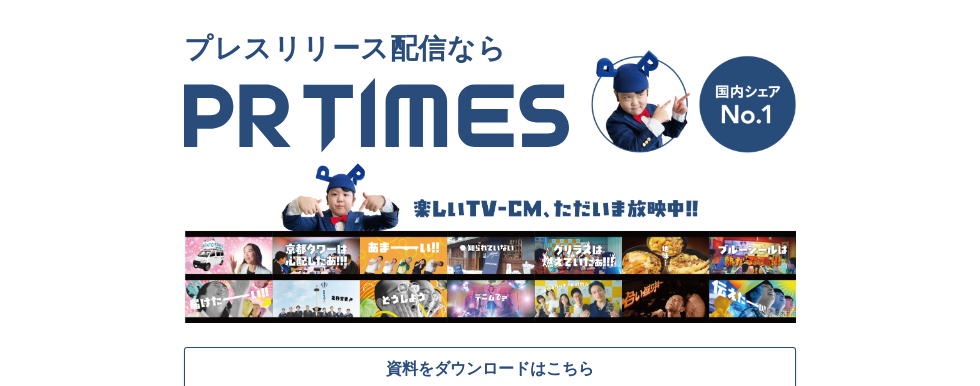 click on "プレスリリース配信なら
資料をダウンロードはこちら
お申し込みはこちら" at bounding box center (490, 254) 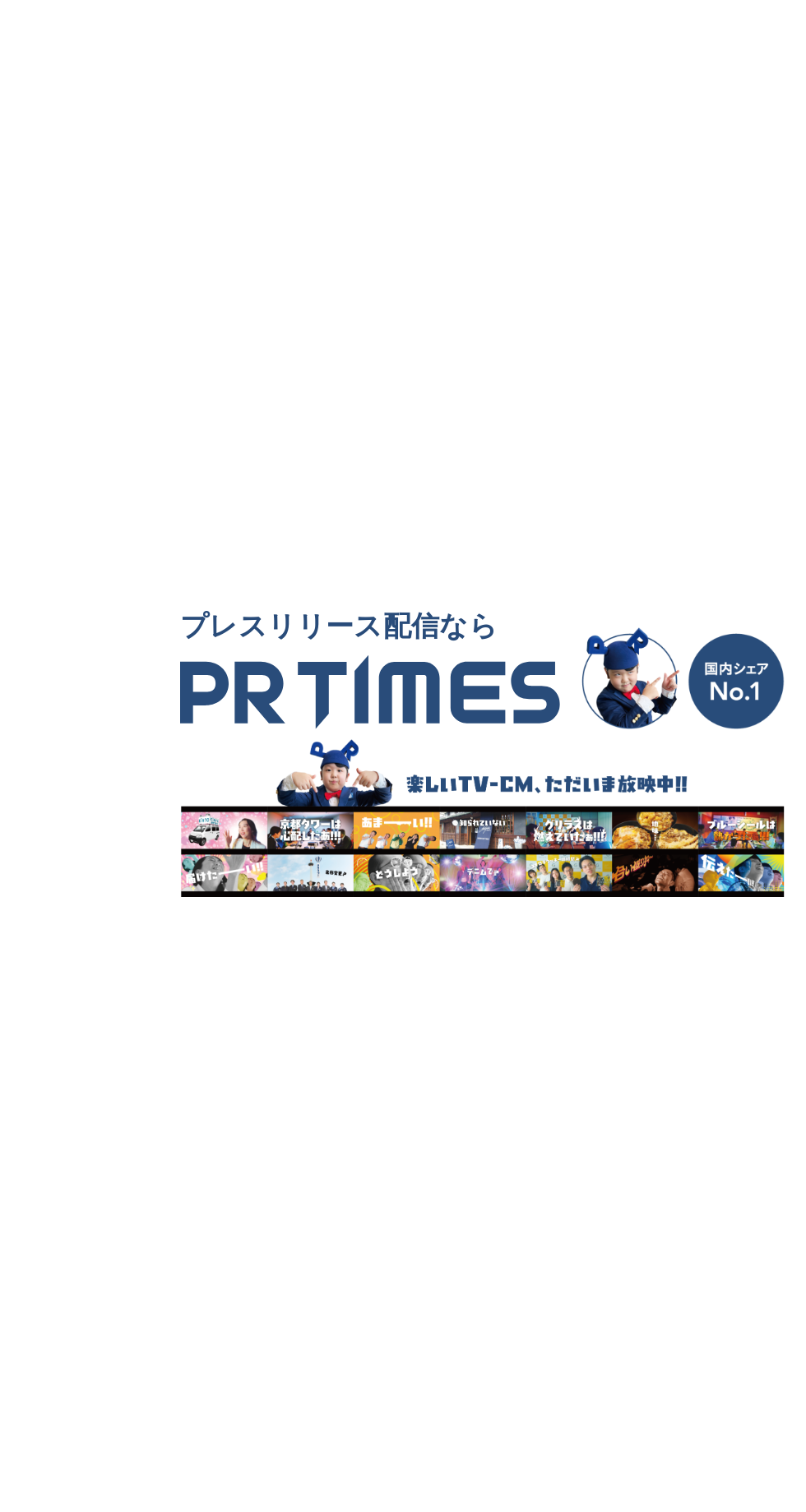 scroll, scrollTop: 0, scrollLeft: 0, axis: both 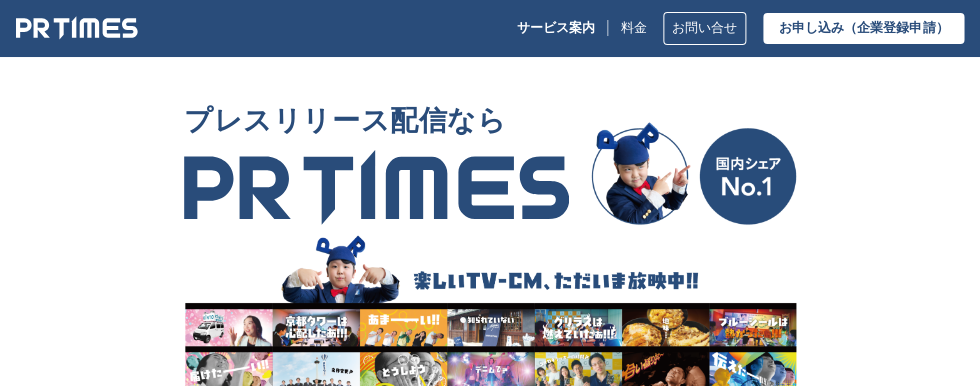 click on "プレスリリース配信なら
資料をダウンロードはこちら
お申し込みはこちら" at bounding box center (490, 326) 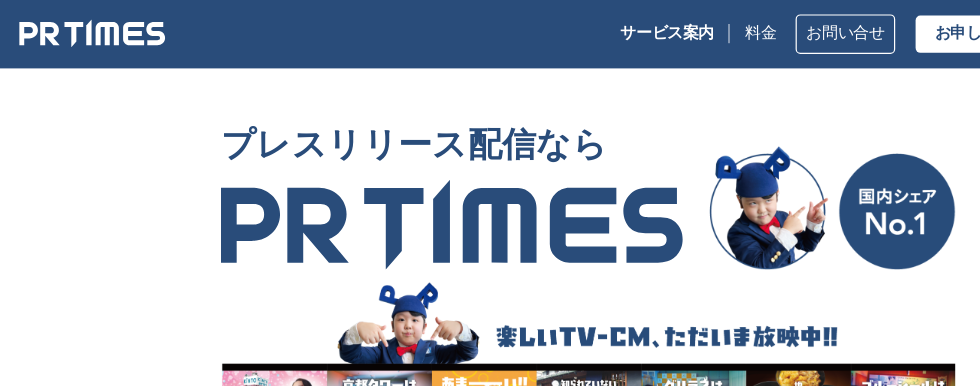click at bounding box center [693, 159] 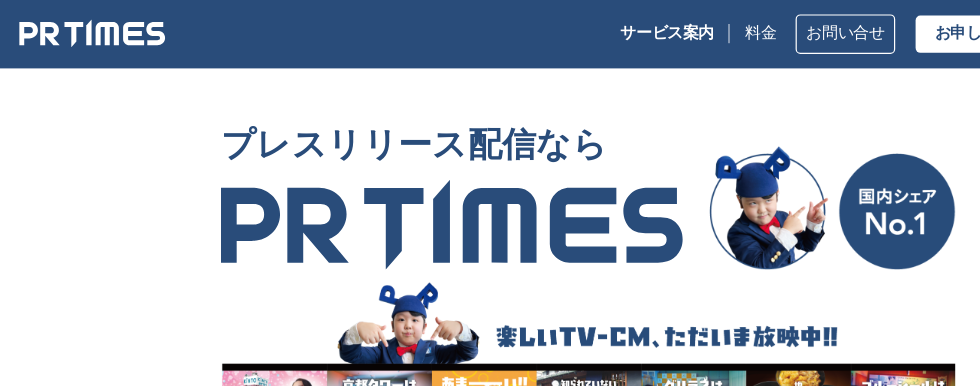 click at bounding box center [693, 159] 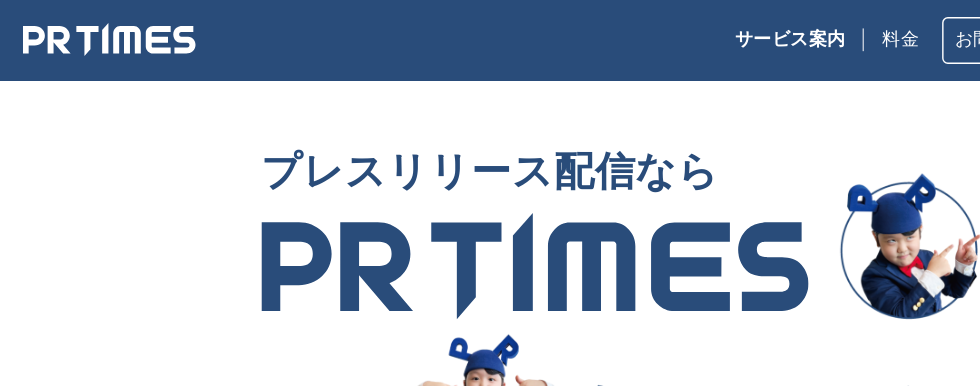 click on "プレスリリース配信なら
資料をダウンロードはこちら
お申し込みはこちら
とは
国内シェアNo.1
メディア（記者）および生活者に最もよく活用されているプレスリリース配信サービスです。
プレスリリースの魅力を最大限引き出し、あなたの会社を広めます。
利用企業社数
※[NUMBER] ：累計[NUMBER]万[NUMBER]社超、上場企業利用率[NUMBER]%超
サイト閲覧数
※[NUMBER] ：月間約[NUMBER]万PV
提携メディア数
※[NUMBER] ：[NUMBER]媒体
※[NUMBER]
※[NUMBER]
※[NUMBER]" at bounding box center (490, 5665) 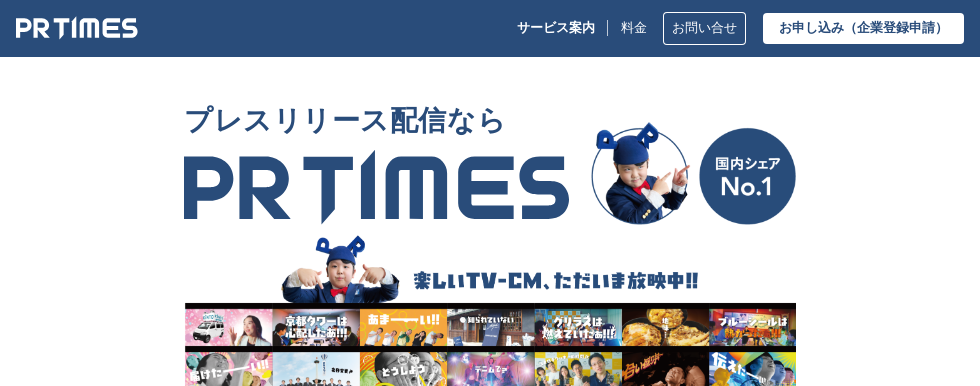 click on "プレスリリース配信なら
資料をダウンロードはこちら
お申し込みはこちら" at bounding box center [490, 326] 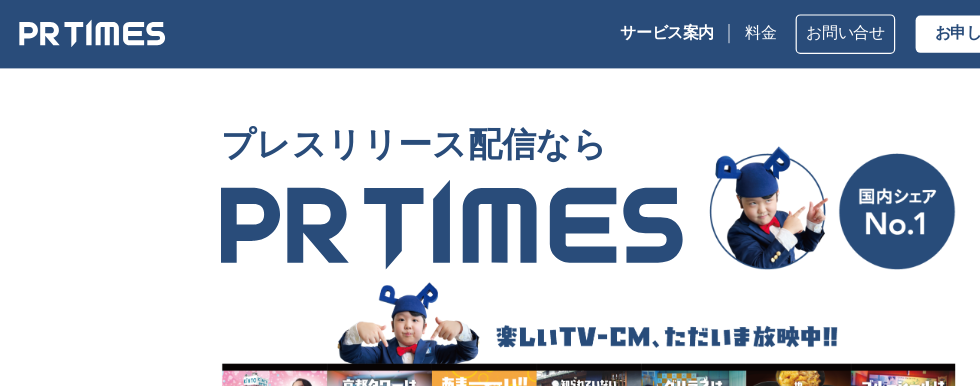 click at bounding box center (693, 159) 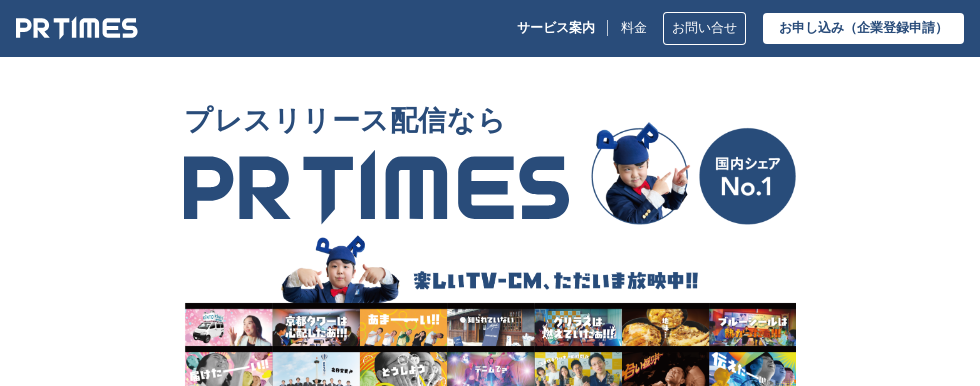 click on "プレスリリース配信なら
資料をダウンロードはこちら
お申し込みはこちら" at bounding box center [490, 326] 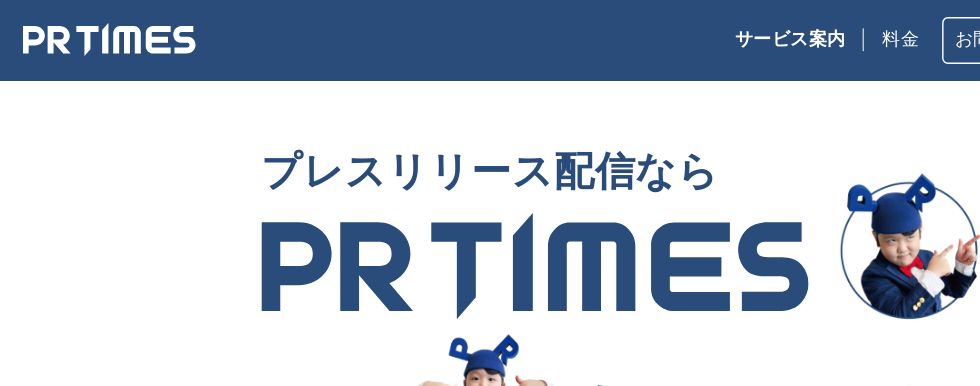 click on "プレスリリース配信なら
資料をダウンロードはこちら
お申し込みはこちら
とは
国内シェアNo.1
メディア（記者）および生活者に最もよく活用されているプレスリリース配信サービスです。
プレスリリースの魅力を最大限引き出し、あなたの会社を広めます。
利用企業社数
※[NUMBER] ：累計[NUMBER]万[NUMBER]社超、上場企業利用率[NUMBER]%超
サイト閲覧数
※[NUMBER] ：月間約[NUMBER]万PV
提携メディア数
※[NUMBER] ：[NUMBER]媒体
※[NUMBER]
※[NUMBER]
※[NUMBER]" at bounding box center (490, 5665) 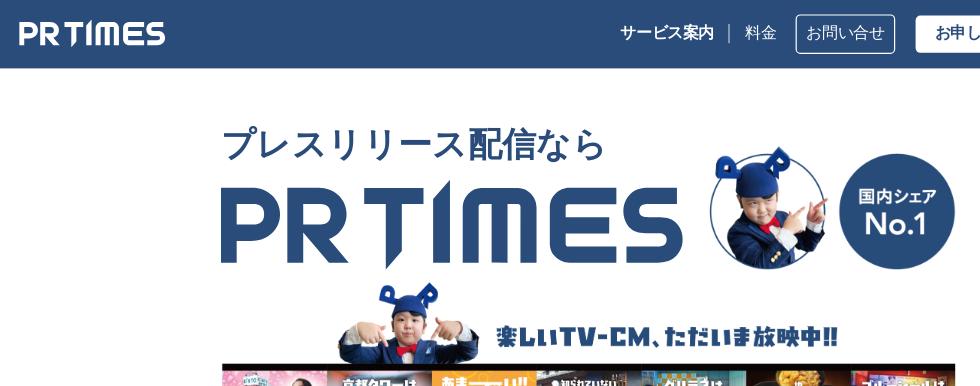 click at bounding box center (693, 159) 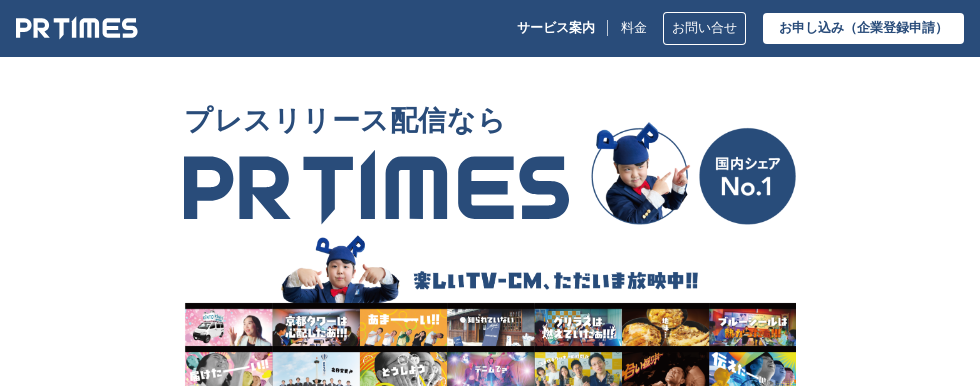 click on "プレスリリース配信なら
資料をダウンロードはこちら
お申し込みはこちら" at bounding box center [490, 326] 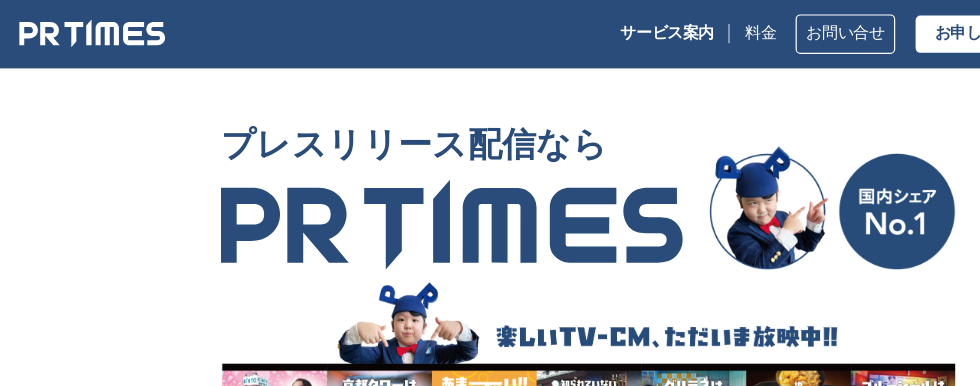 click at bounding box center [693, 159] 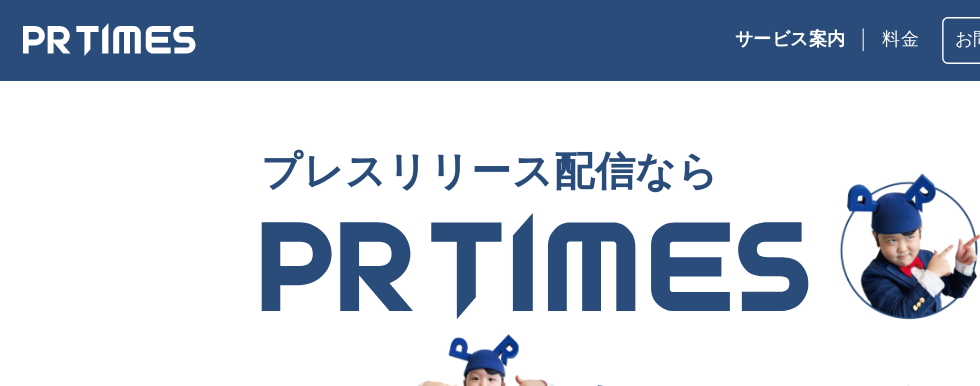 click on "プレスリリース配信なら
資料をダウンロードはこちら
お申し込みはこちら
とは
国内シェアNo.1
メディア（記者）および生活者に最もよく活用されているプレスリリース配信サービスです。
プレスリリースの魅力を最大限引き出し、あなたの会社を広めます。
利用企業社数
※[NUMBER] ：累計[NUMBER]万[NUMBER]社超、上場企業利用率[NUMBER]%超
サイト閲覧数
※[NUMBER] ：月間約[NUMBER]万PV
提携メディア数
※[NUMBER] ：[NUMBER]媒体
※[NUMBER]
※[NUMBER]
※[NUMBER]" at bounding box center (490, 5665) 